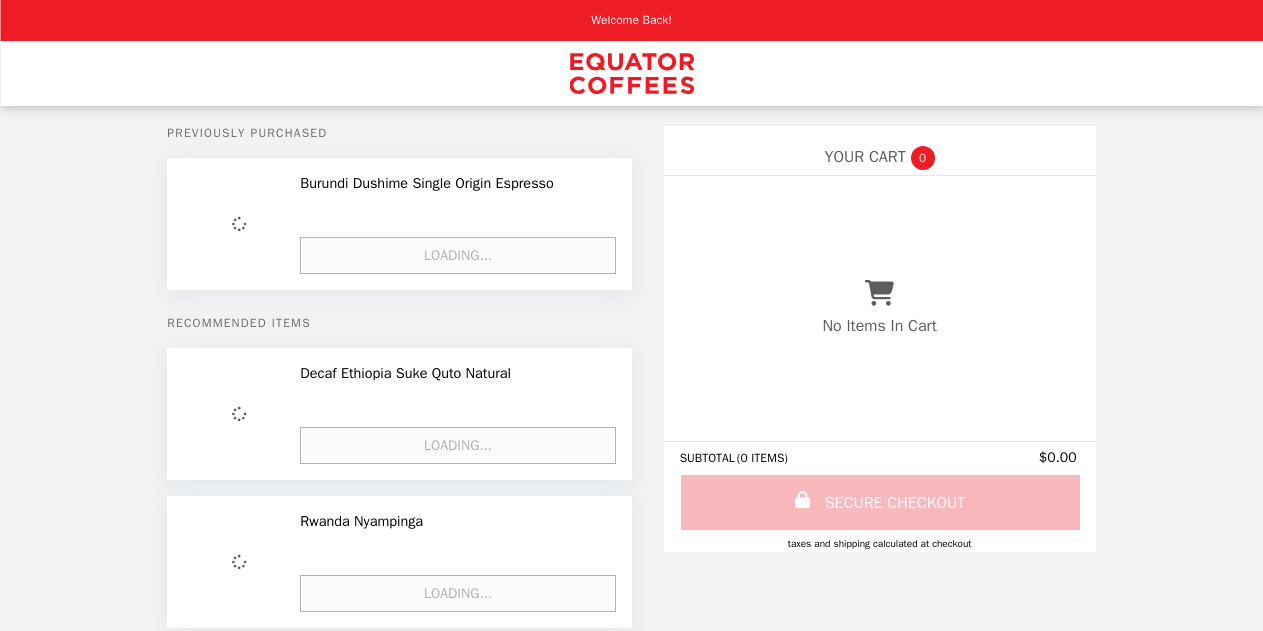 scroll, scrollTop: 0, scrollLeft: 0, axis: both 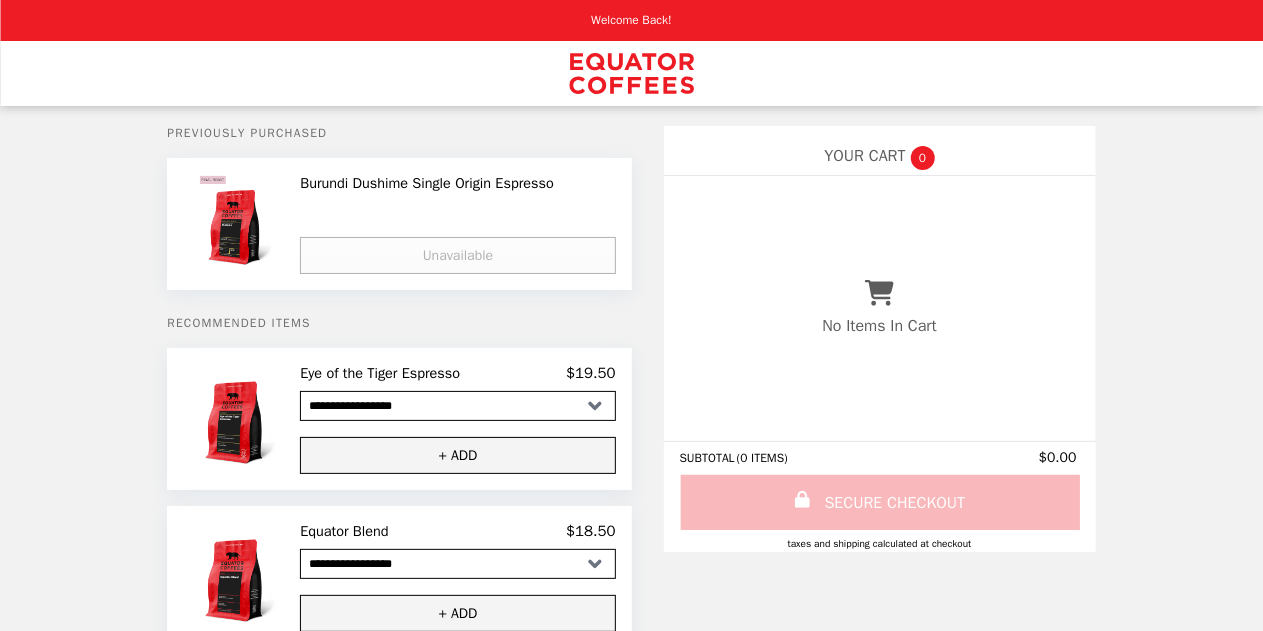 click on "**********" at bounding box center (457, 406) 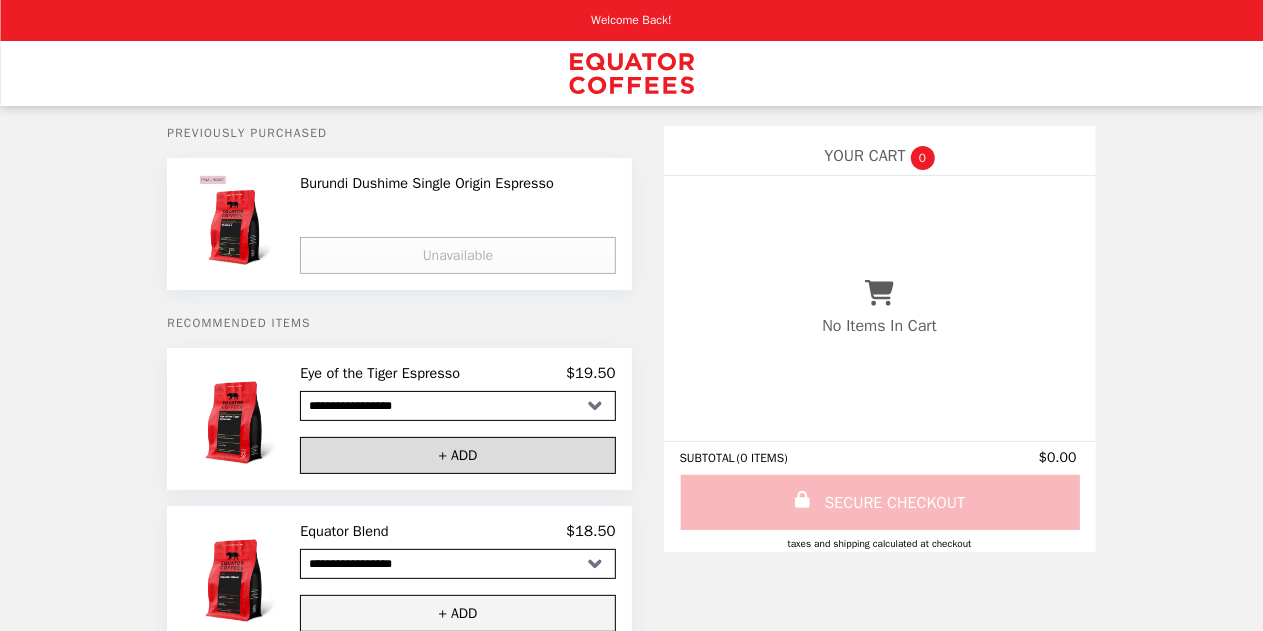 click on "+ ADD" at bounding box center [457, 455] 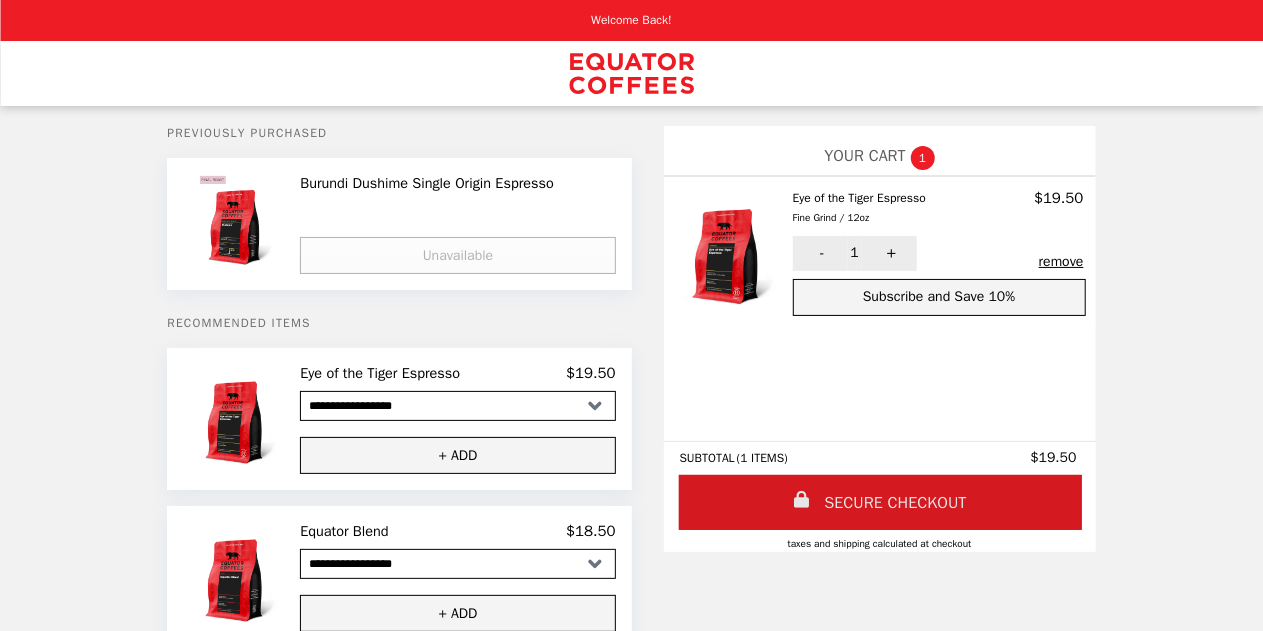 click on "SECURE CHECKOUT" at bounding box center (880, 502) 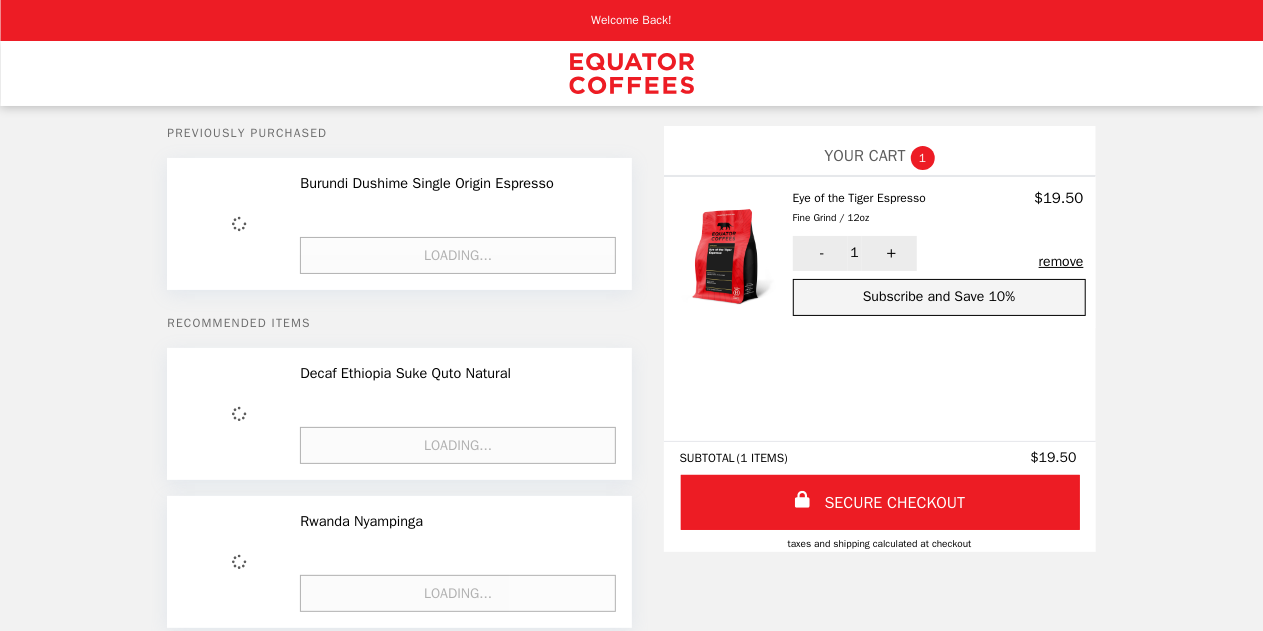 click at bounding box center (631, 73) 